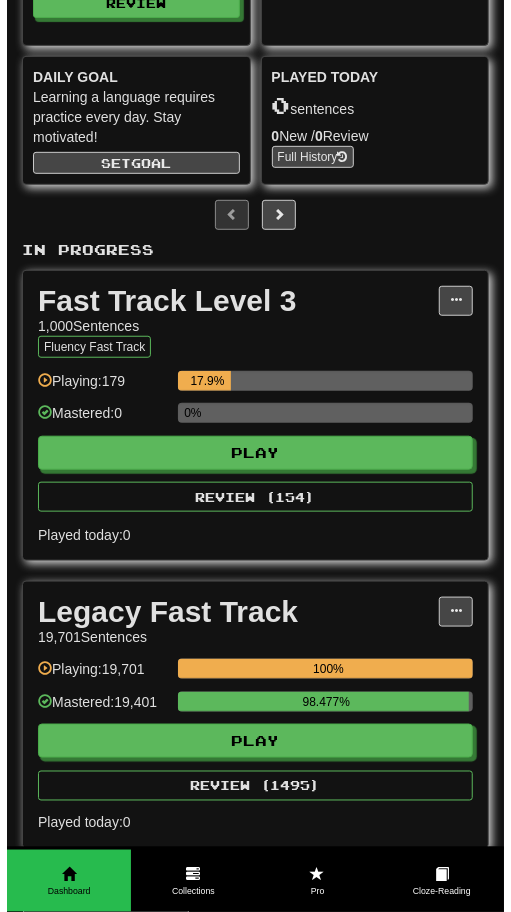 scroll, scrollTop: 154, scrollLeft: 0, axis: vertical 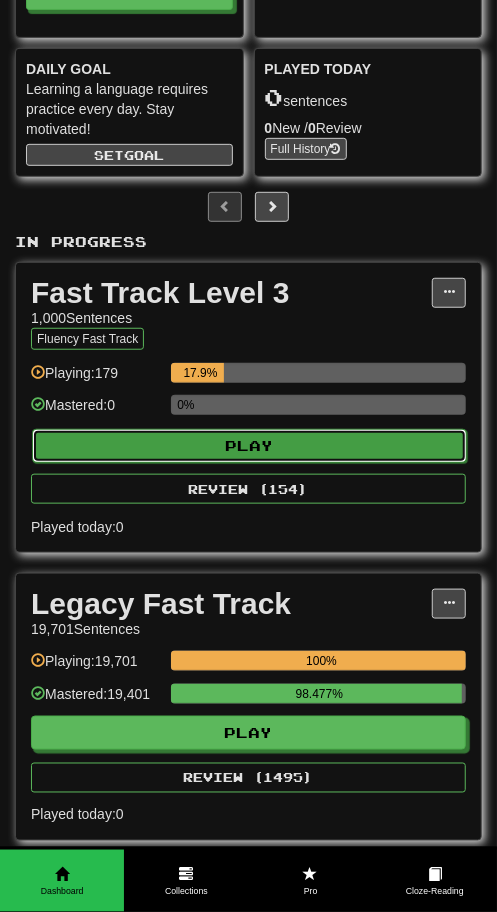 click on "Play" at bounding box center (249, 446) 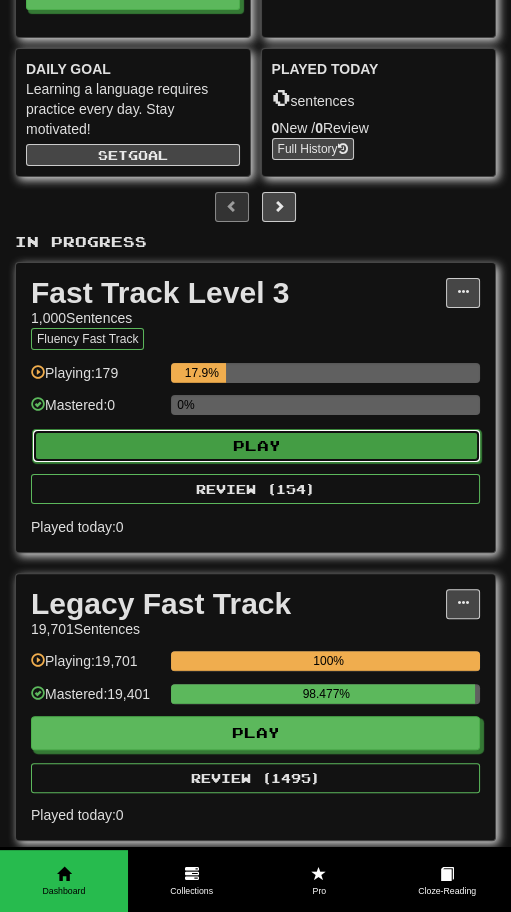 select on "********" 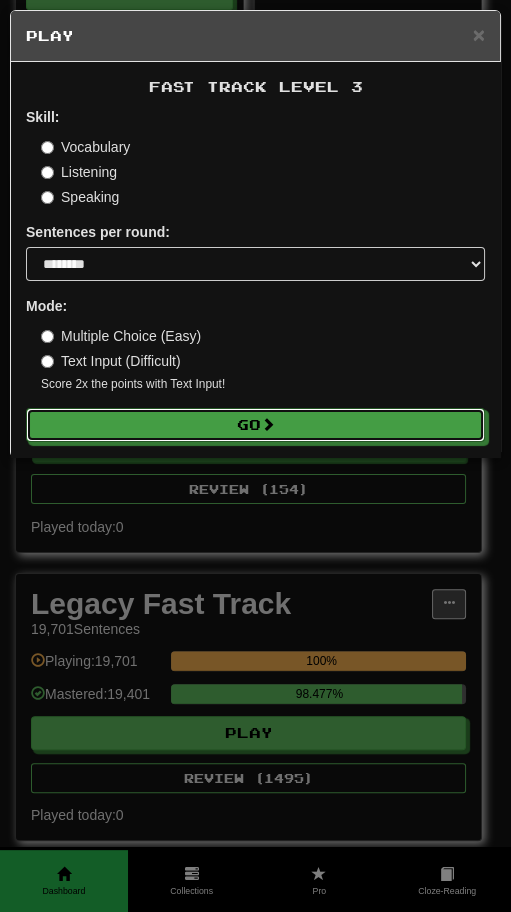 click on "Go" at bounding box center [255, 425] 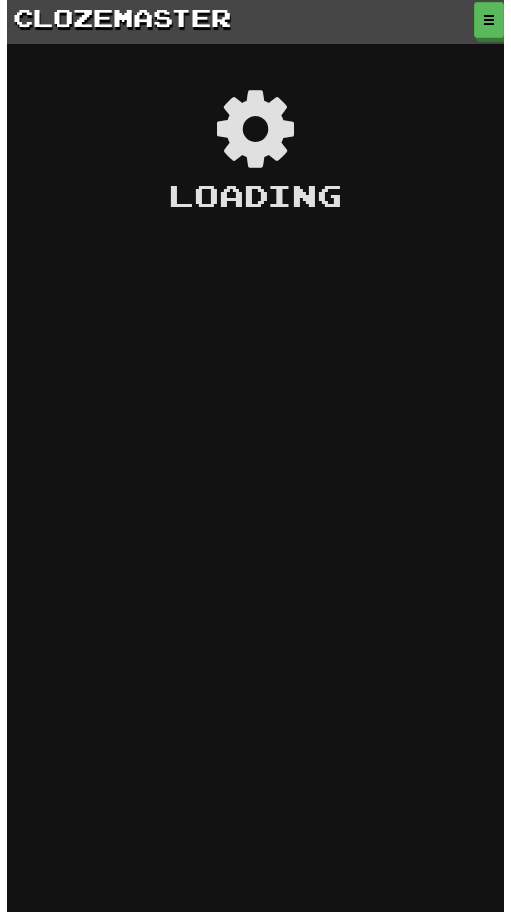 scroll, scrollTop: 0, scrollLeft: 0, axis: both 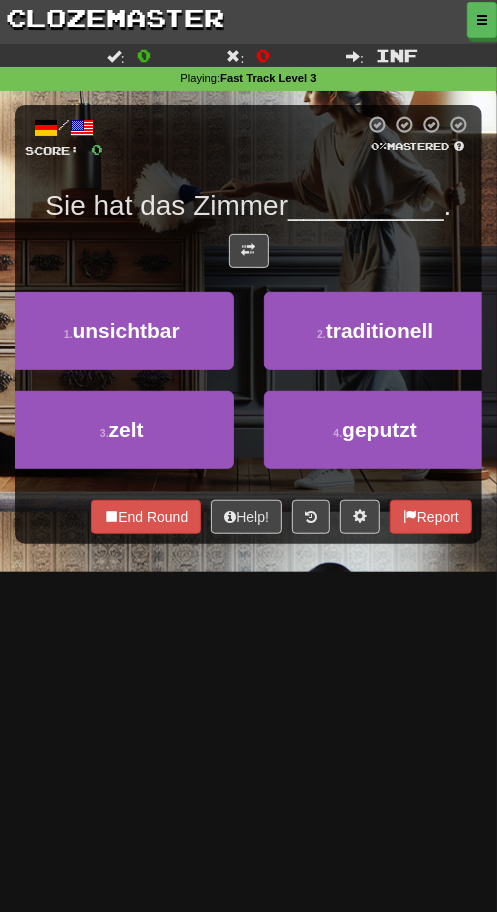 click on "4 .  geputzt" at bounding box center [376, 440] 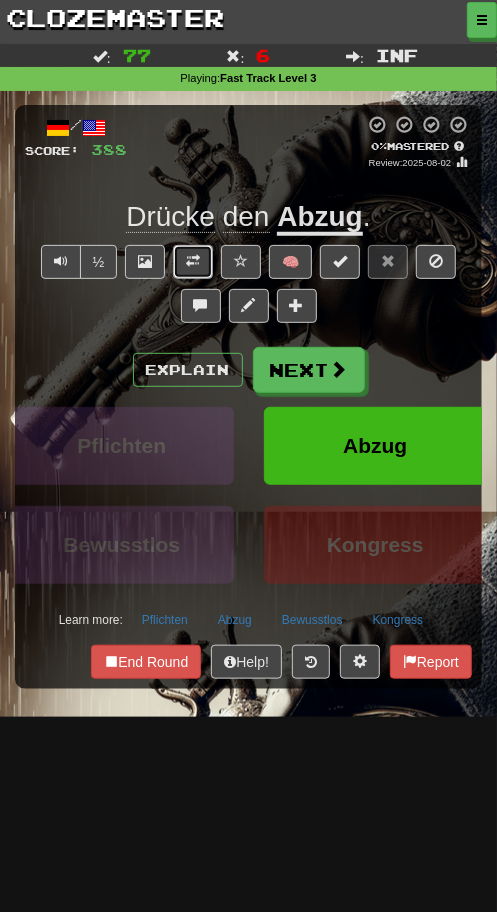 click at bounding box center [193, 261] 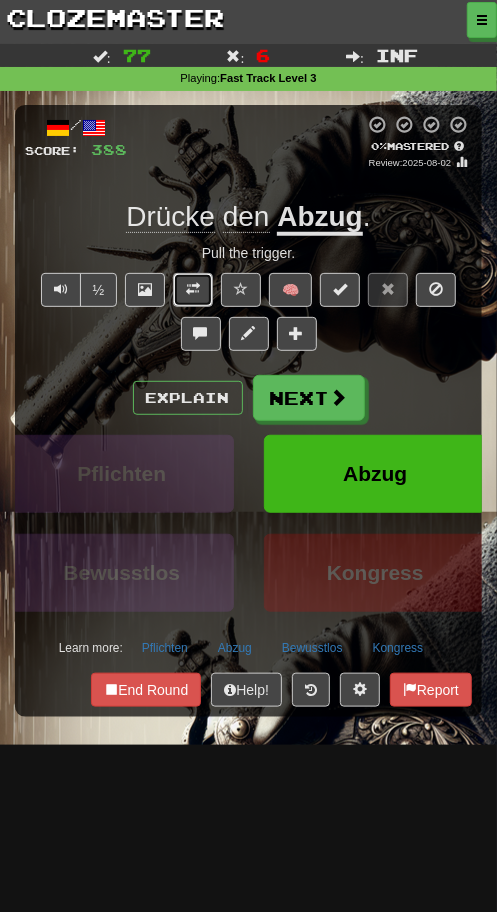 click at bounding box center (193, 289) 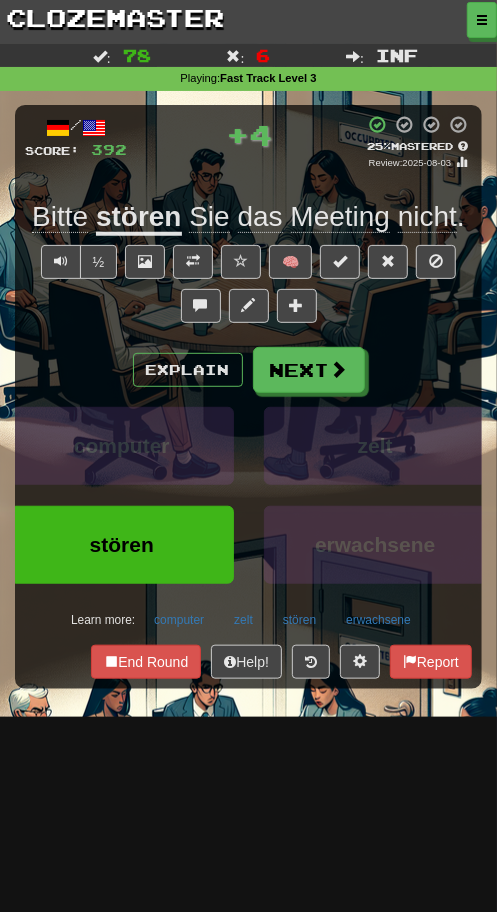 click on "½ 🧠" at bounding box center [248, 289] 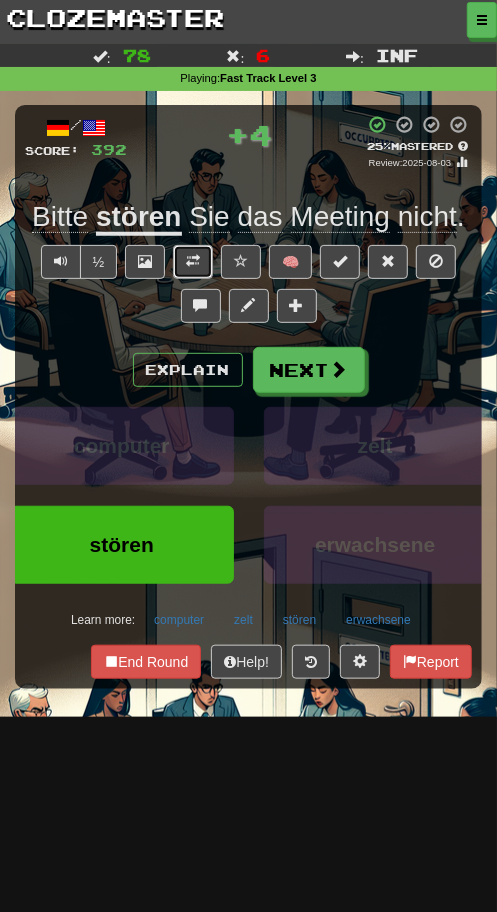 click at bounding box center (193, 262) 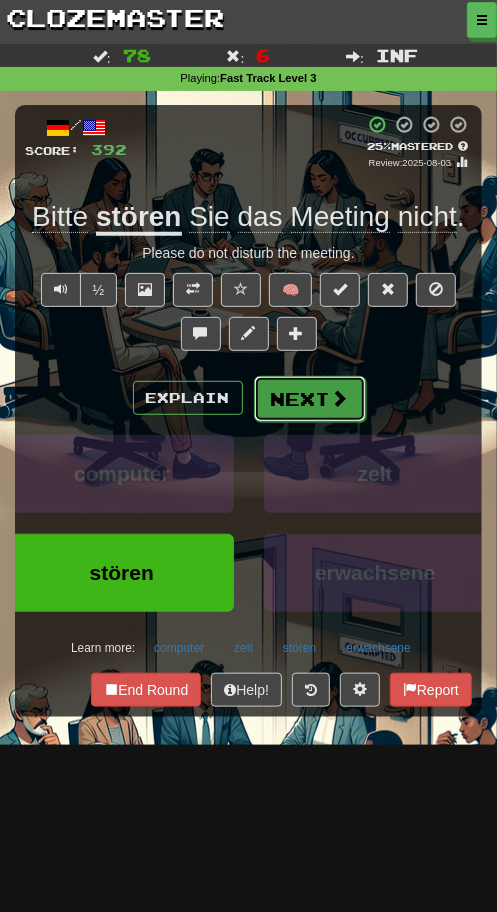 click on "Next" at bounding box center (310, 399) 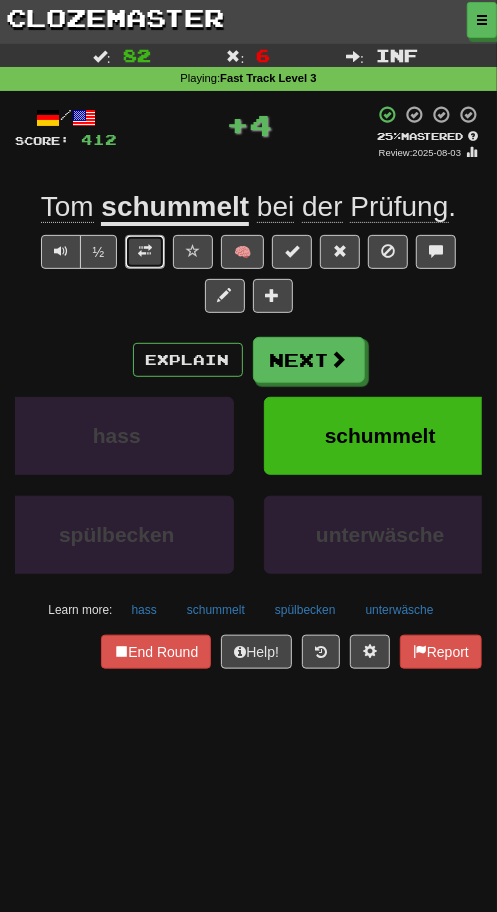 click at bounding box center (145, 251) 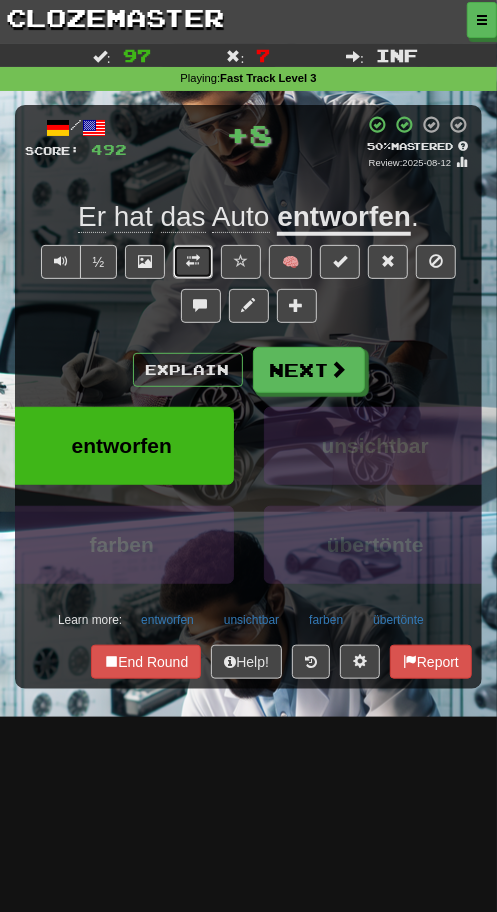 click at bounding box center [193, 261] 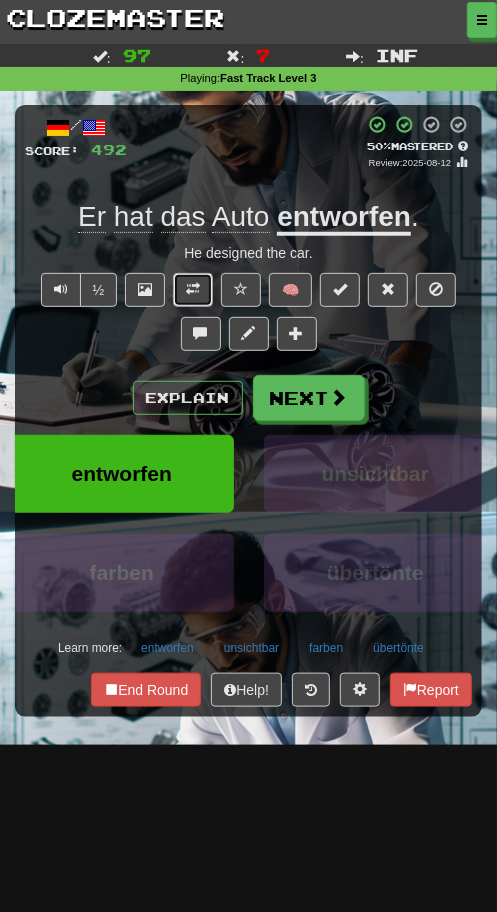 click at bounding box center [193, 290] 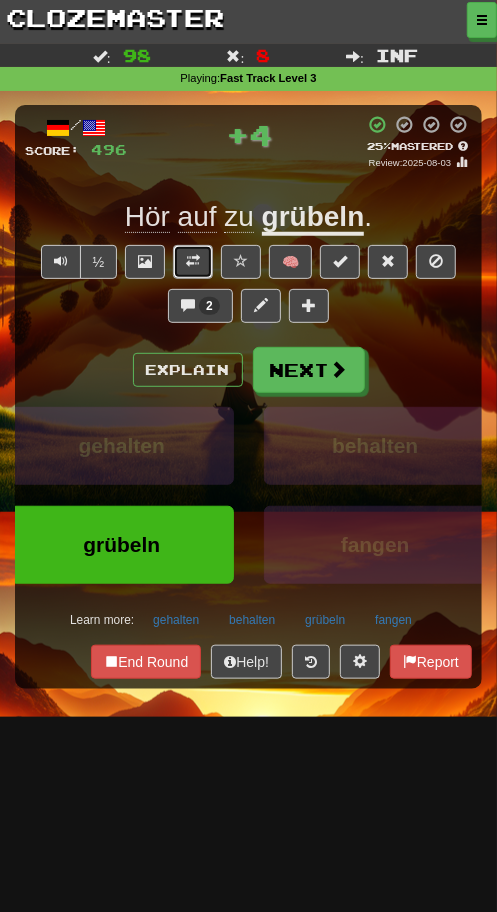 click at bounding box center (193, 262) 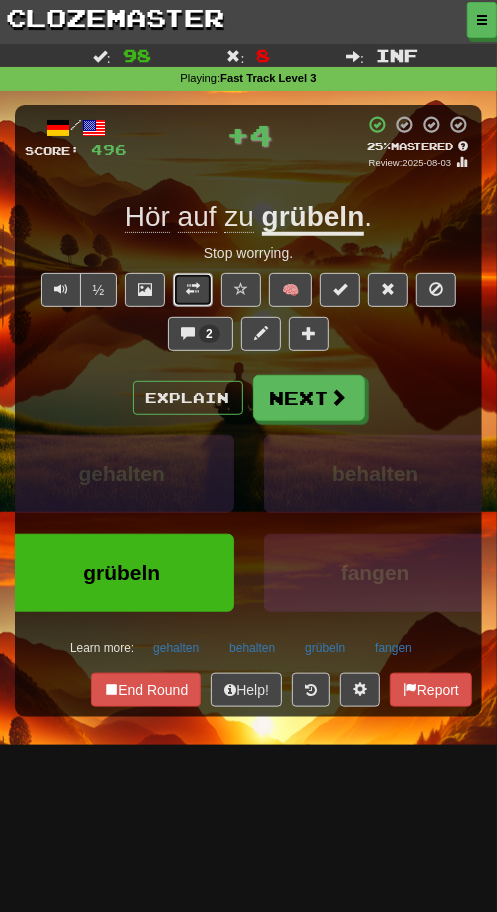click at bounding box center (193, 290) 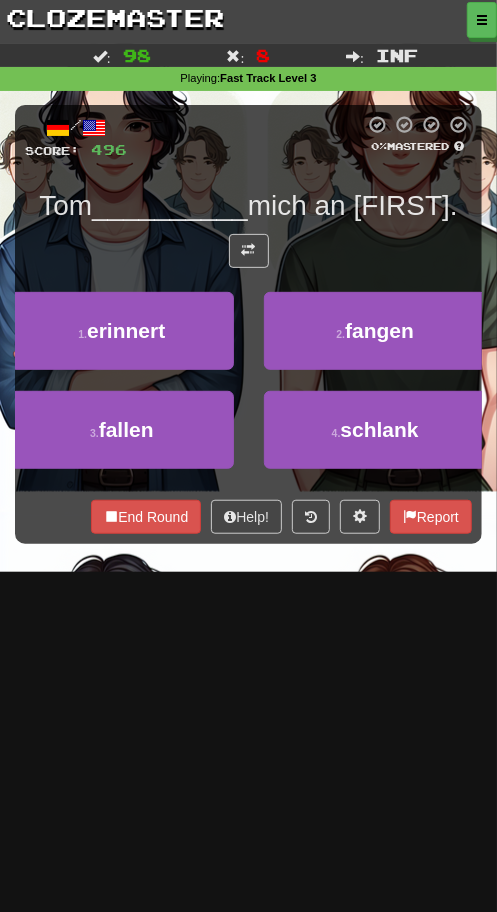 click on "3 .  fallen" at bounding box center [122, 440] 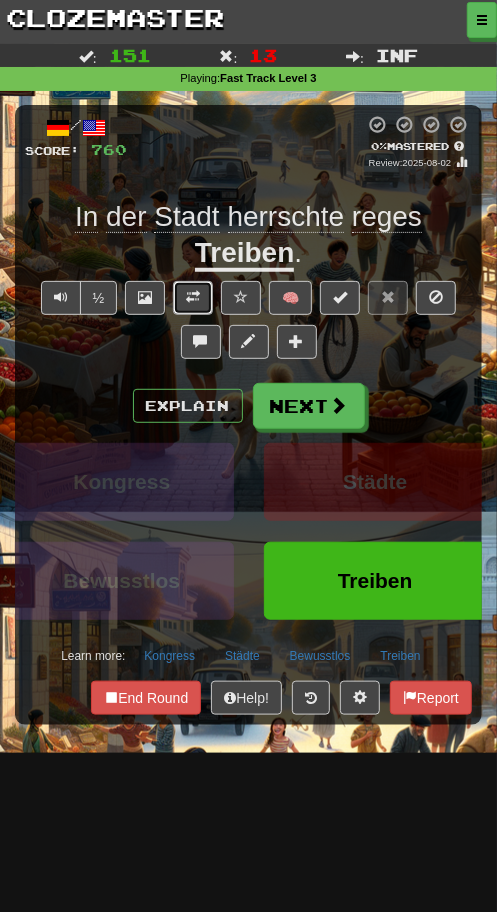click at bounding box center (193, 297) 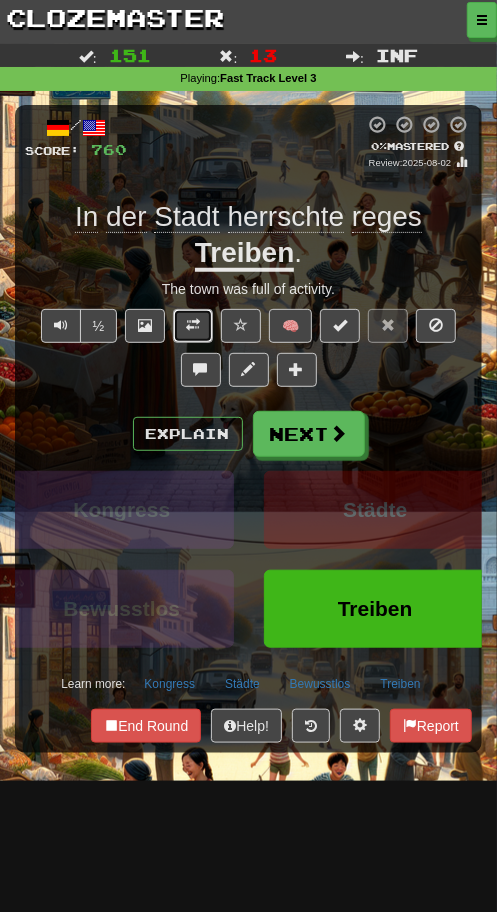 click at bounding box center (193, 325) 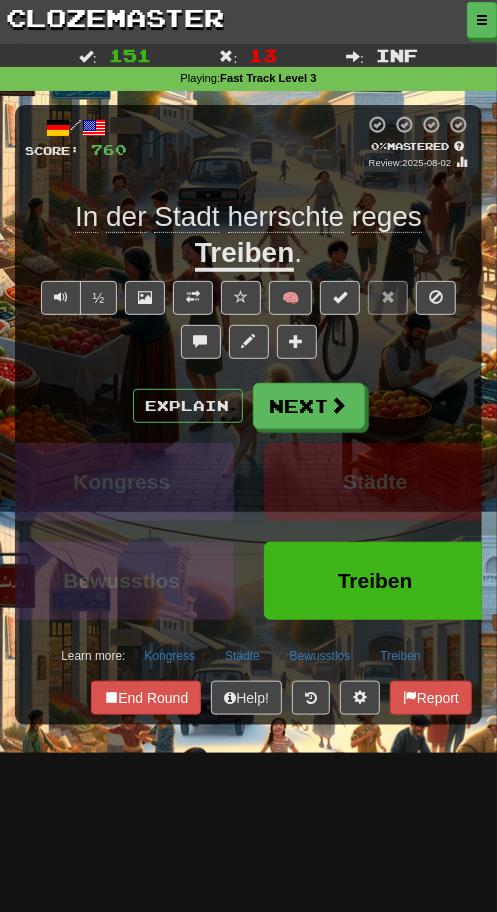 click on "Treiben" at bounding box center (376, 591) 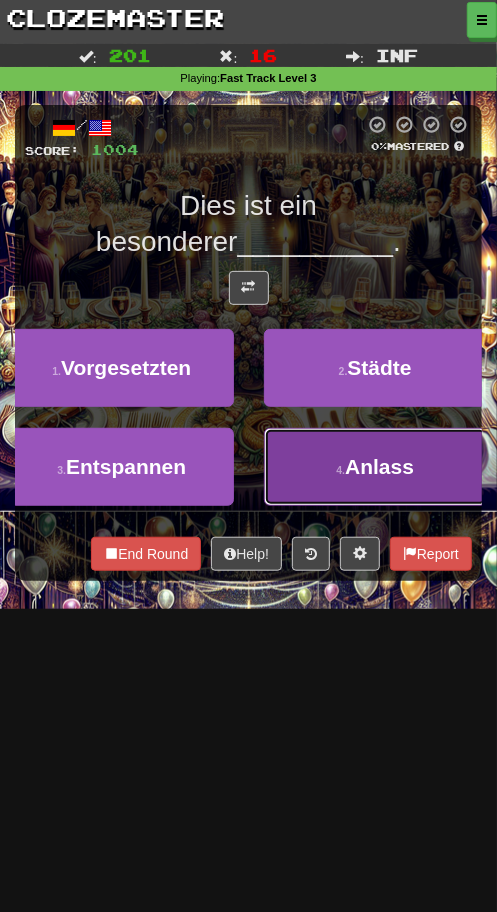 click on "4 .  Anlass" at bounding box center [376, 467] 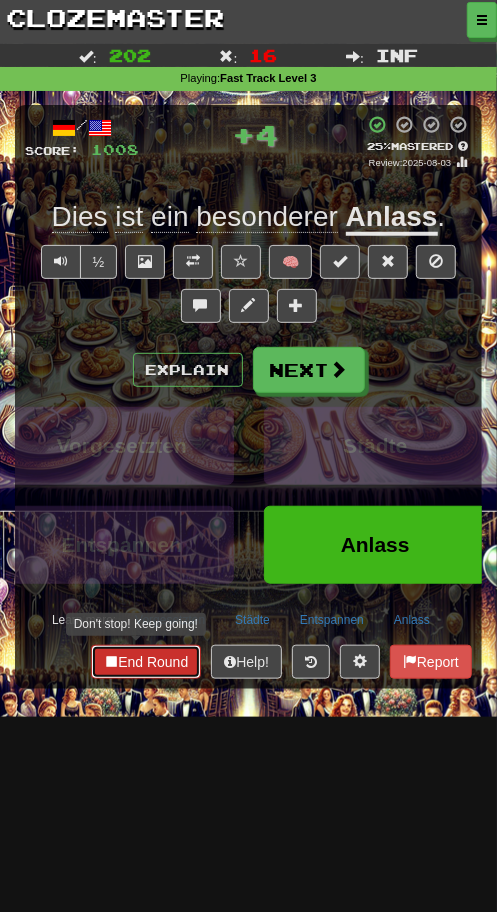 click on "End Round" at bounding box center [146, 662] 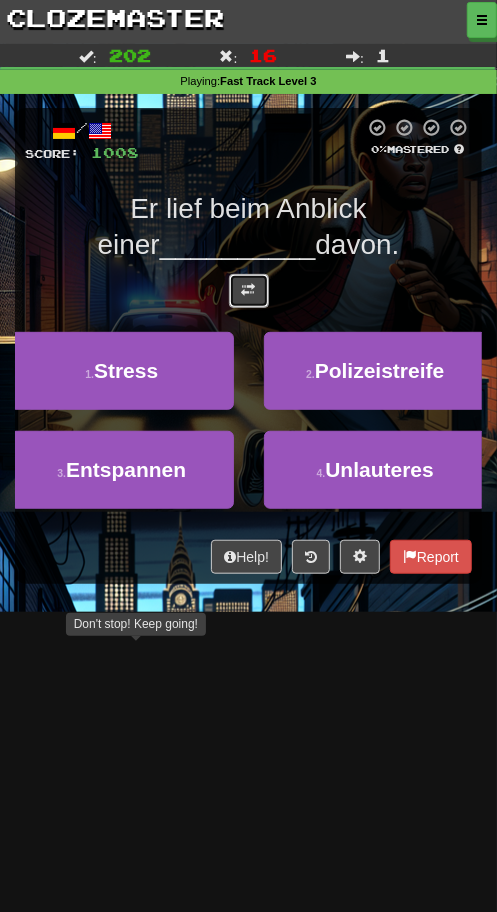 click at bounding box center [249, 291] 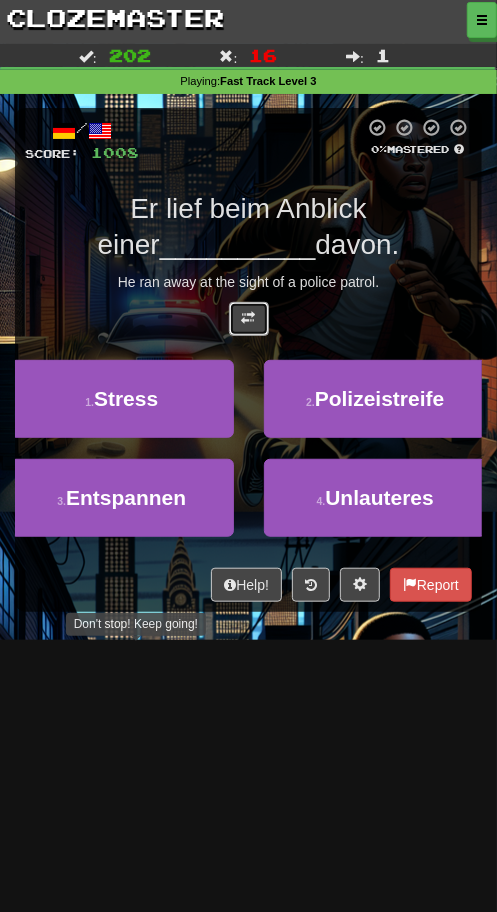 click at bounding box center [249, 319] 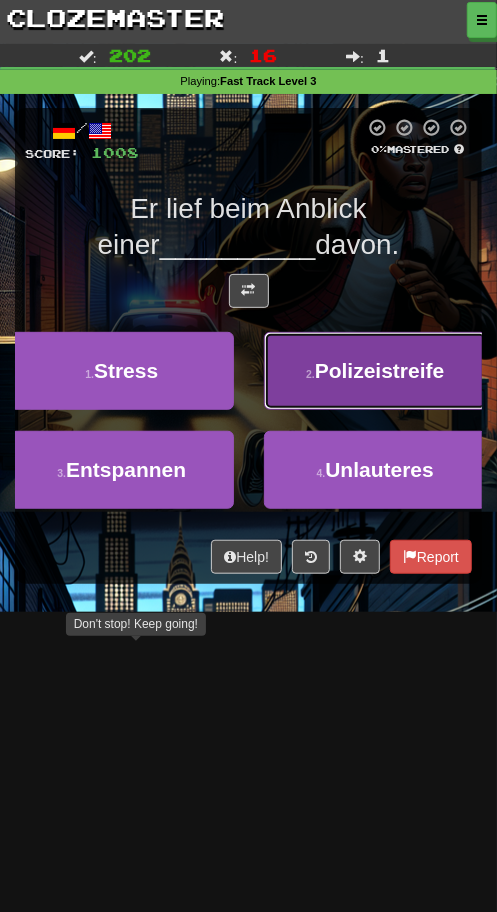 click on "2 .  Polizeistreife" at bounding box center [376, 371] 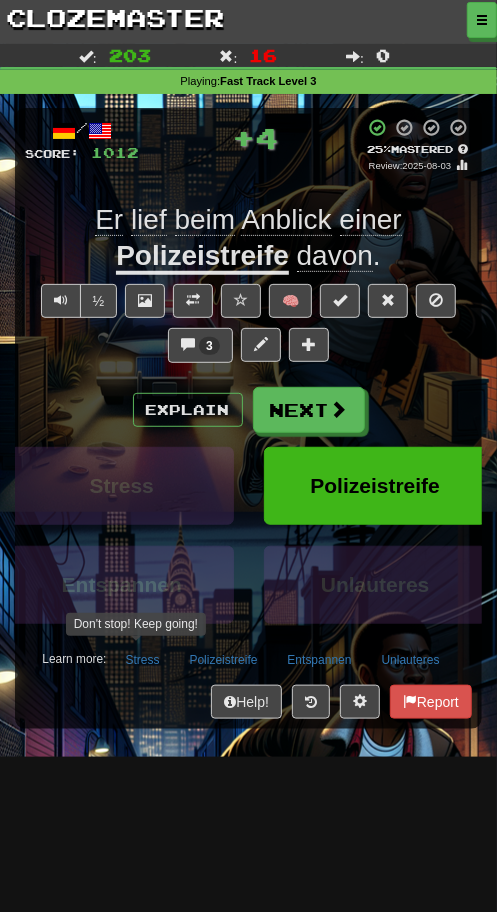 click on "Polizeistreife" at bounding box center (202, 257) 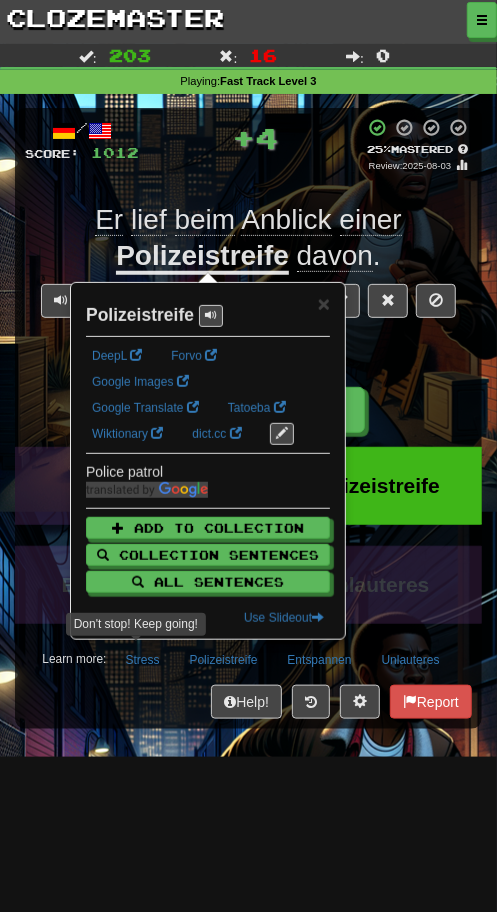 click on "/  Score:   1012 + 4 25 %  Mastered Review:  2025-08-03 Er   lief   beim   Anblick   einer   Polizeistreife   davon . ½ 🧠 3 Explain Next Stress Polizeistreife Entspannen Unlauteres Learn more: Stress Polizeistreife Entspannen Unlauteres Don't stop! Keep going!  Help!  Report" at bounding box center [248, 418] 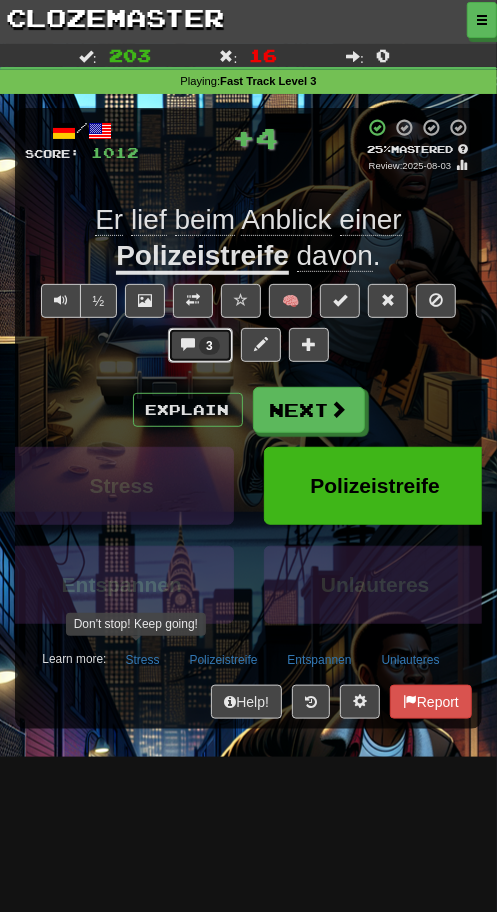 click at bounding box center [188, 344] 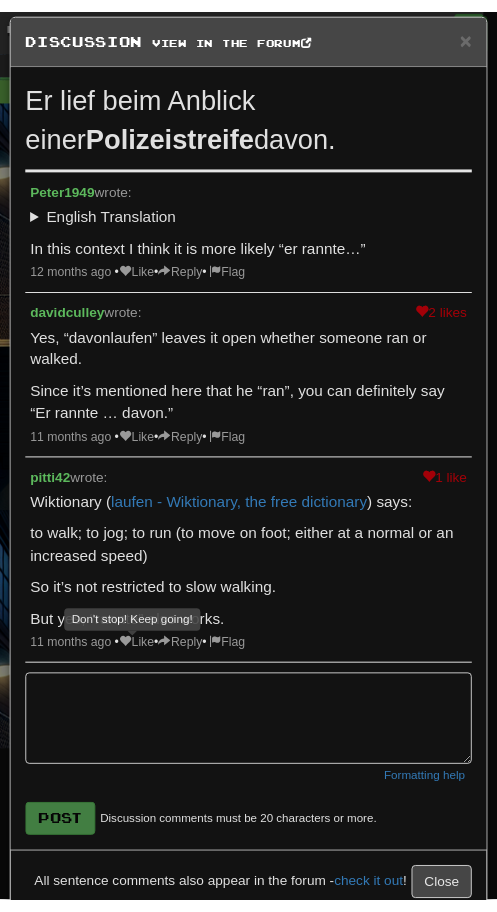 scroll, scrollTop: 0, scrollLeft: 0, axis: both 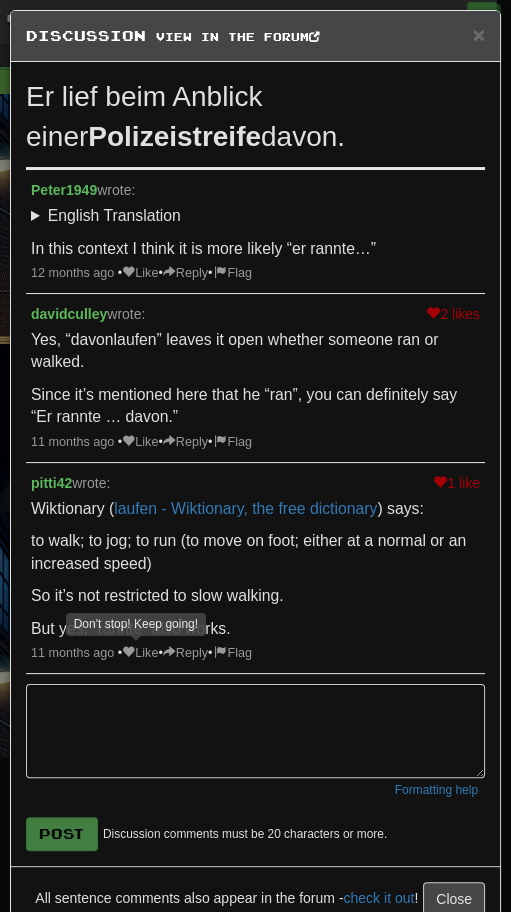 click on "× Discussion View in the forum" at bounding box center (255, 36) 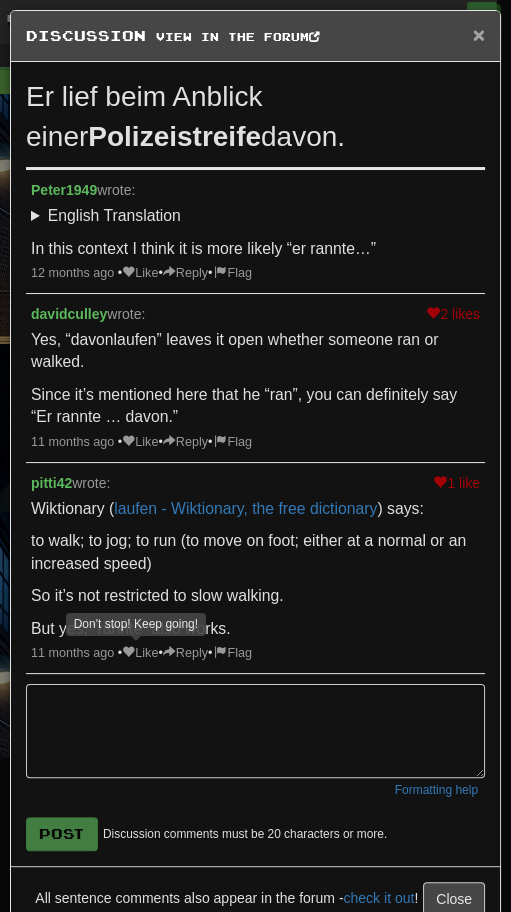 click on "×" at bounding box center [479, 34] 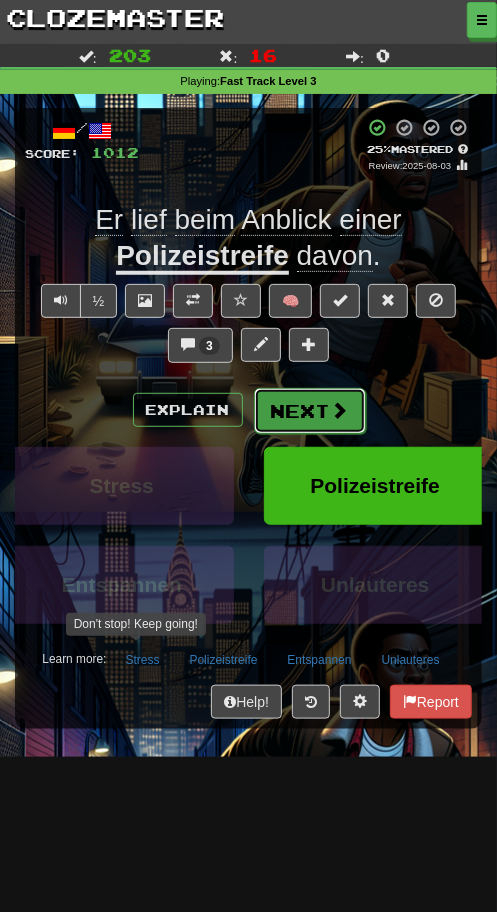 click at bounding box center [340, 410] 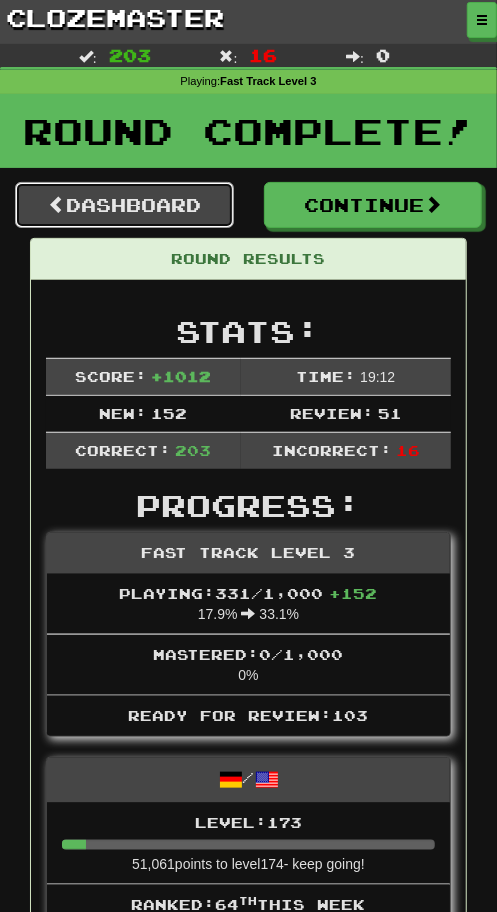 click on "Dashboard" at bounding box center (124, 205) 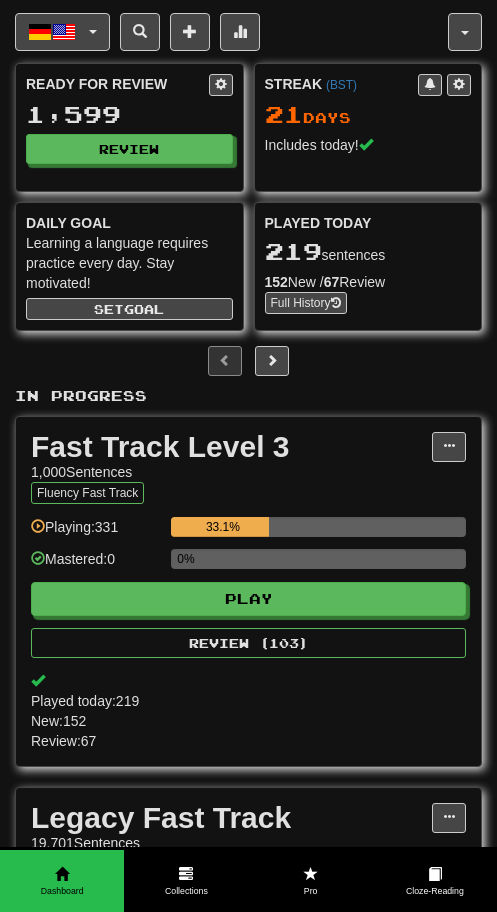 scroll, scrollTop: 0, scrollLeft: 0, axis: both 